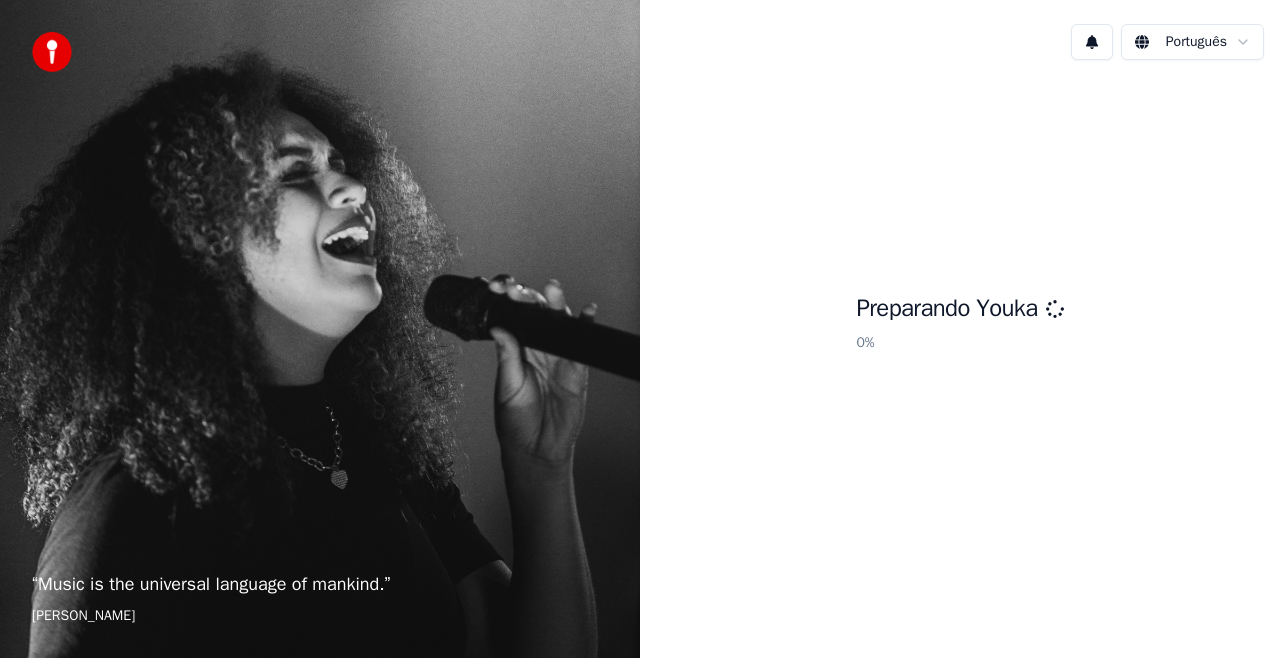 scroll, scrollTop: 0, scrollLeft: 0, axis: both 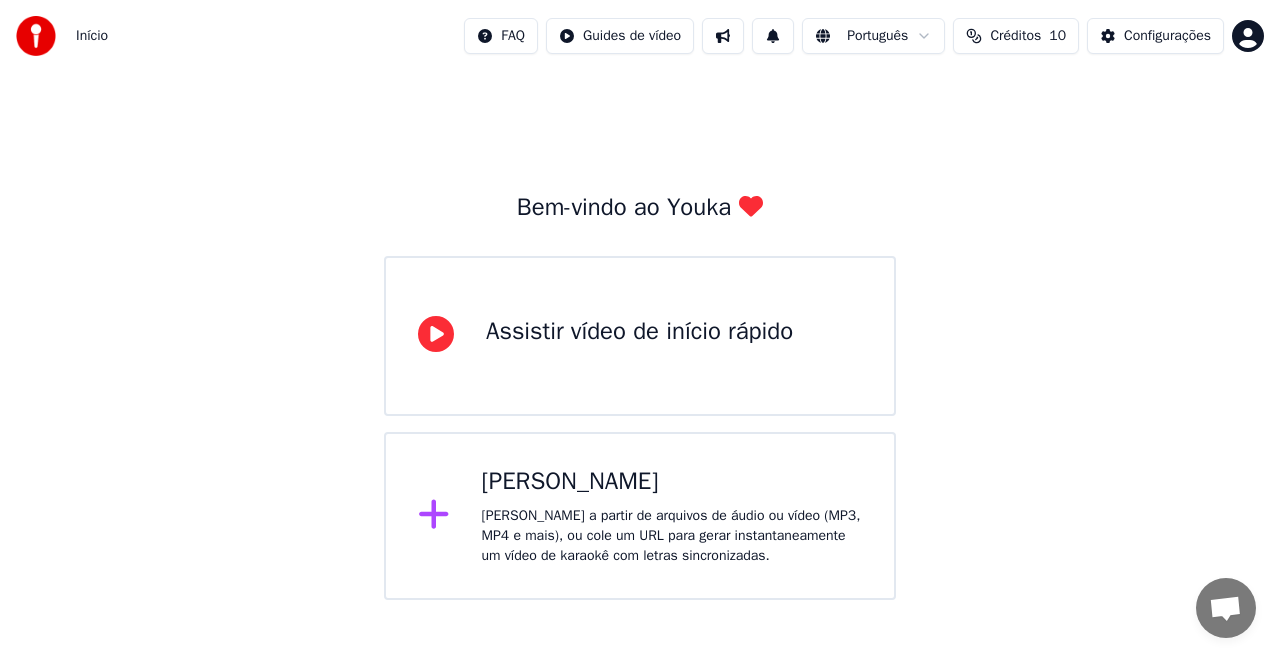 click on "[PERSON_NAME]" at bounding box center [672, 482] 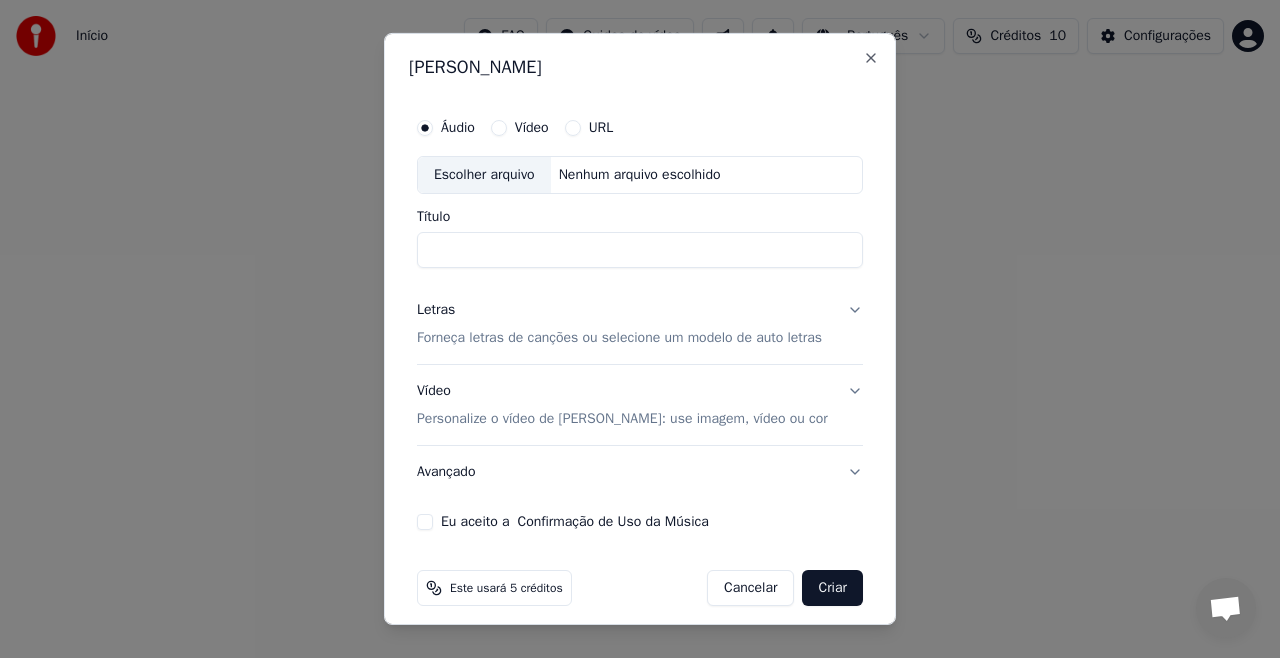 click on "Escolher arquivo" at bounding box center (484, 175) 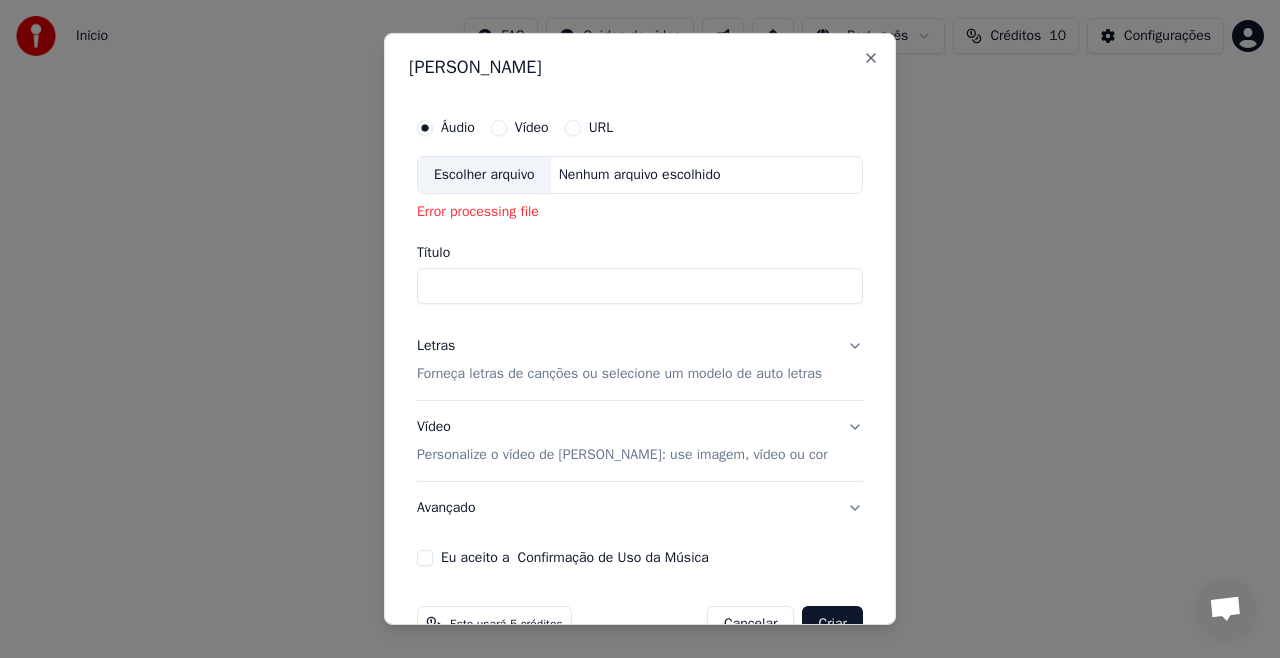 click on "Escolher arquivo" at bounding box center (484, 175) 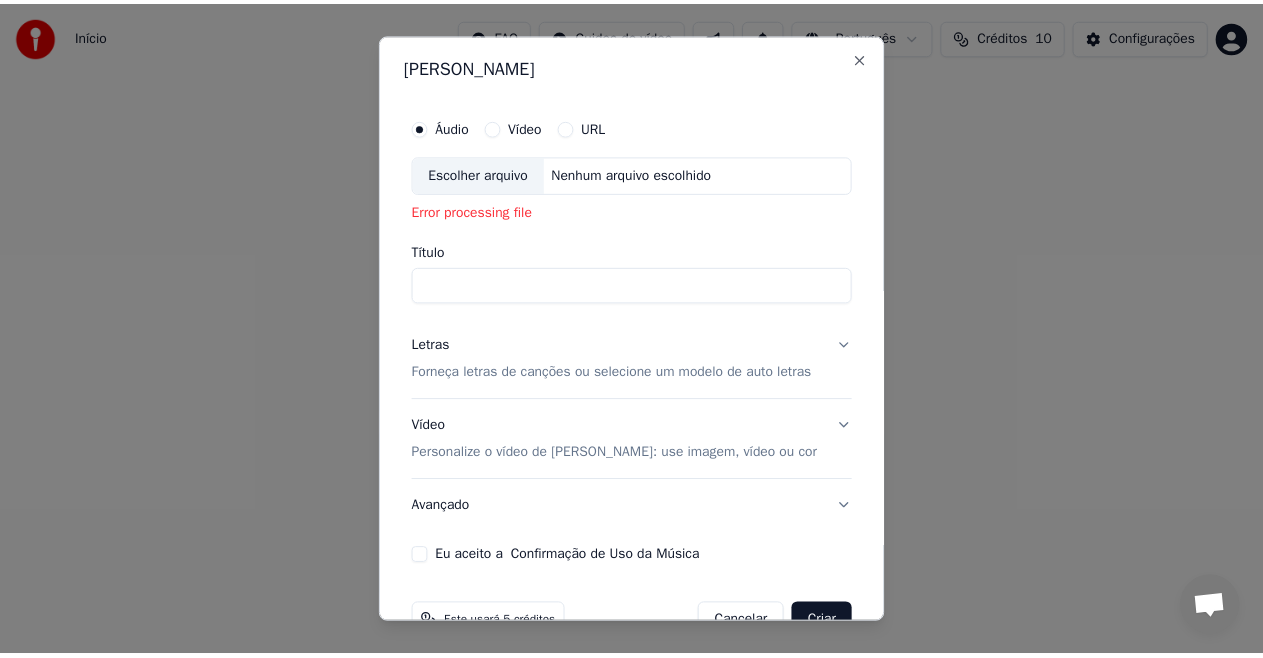 scroll, scrollTop: 0, scrollLeft: 0, axis: both 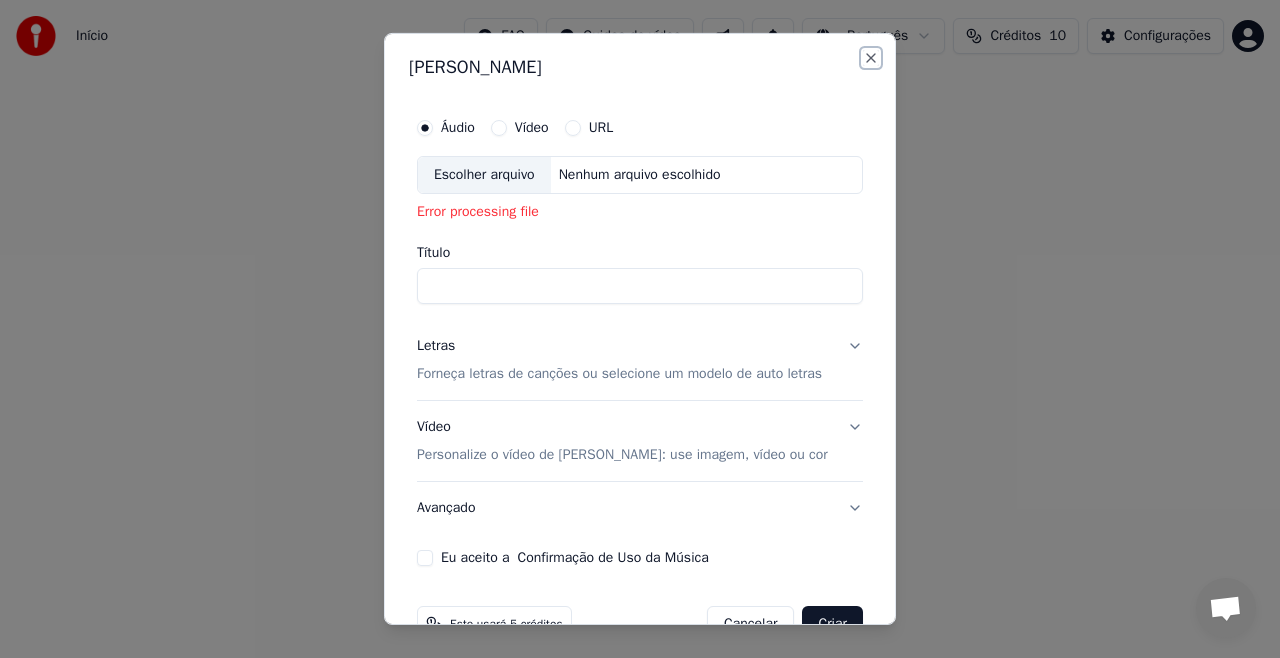 click on "Close" at bounding box center (871, 58) 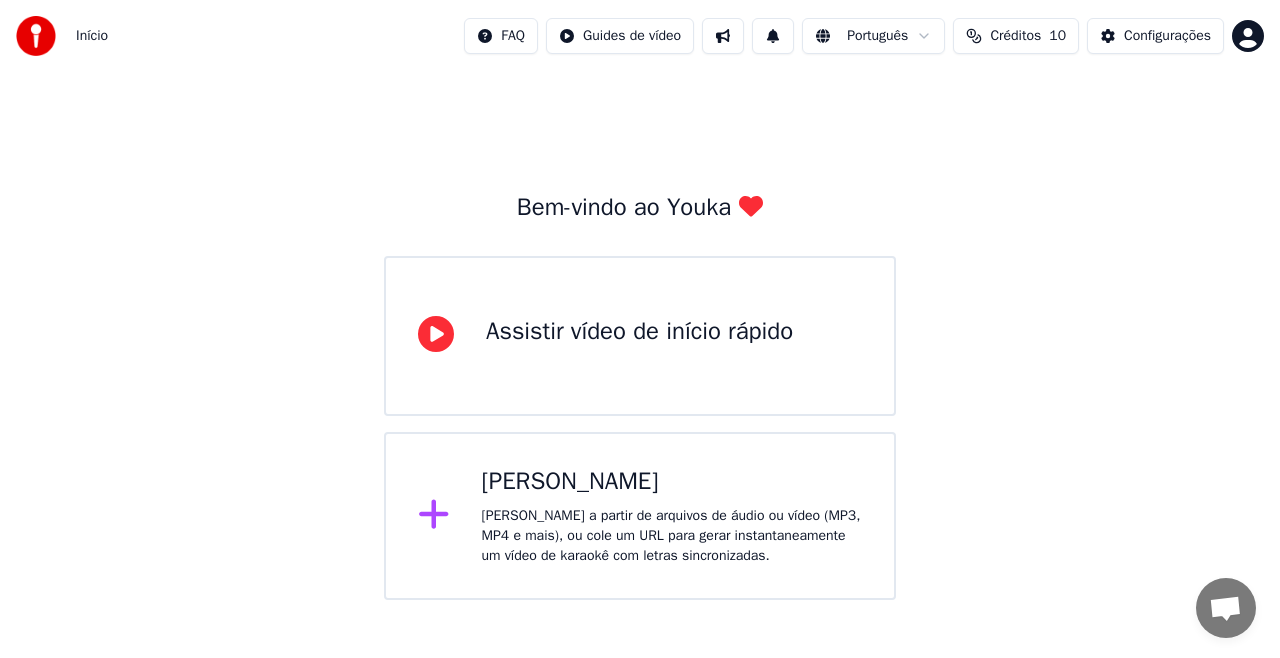 click at bounding box center [36, 36] 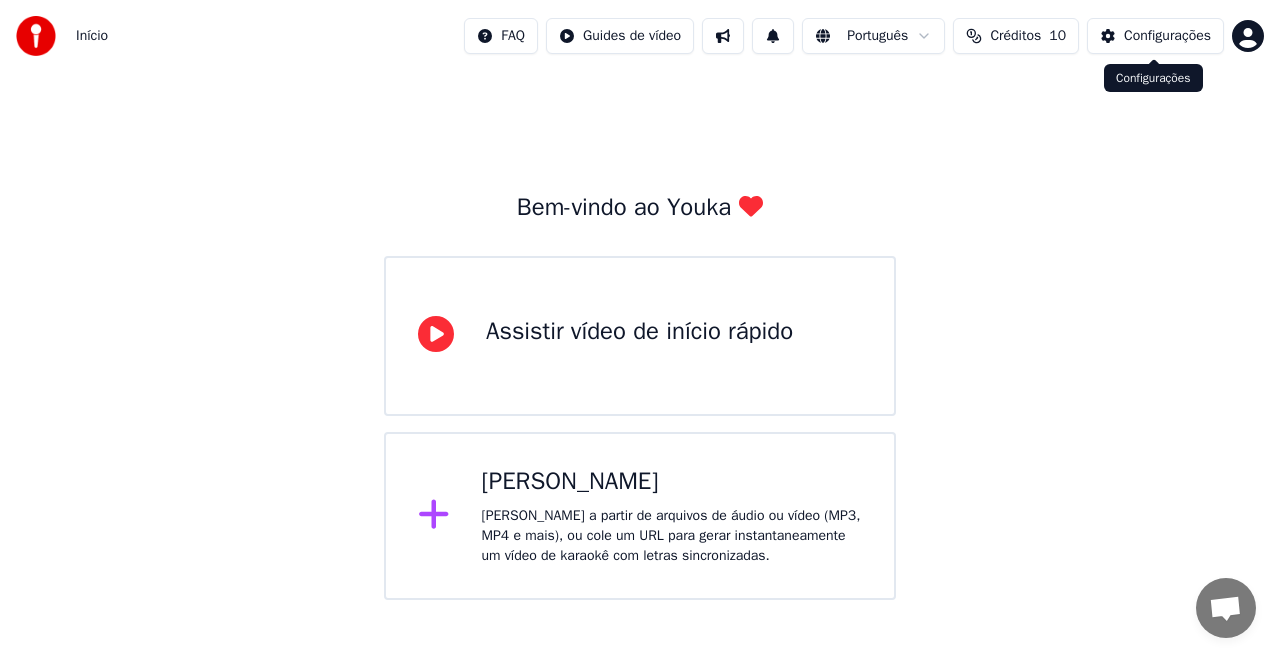 click on "Configurações" at bounding box center [1155, 36] 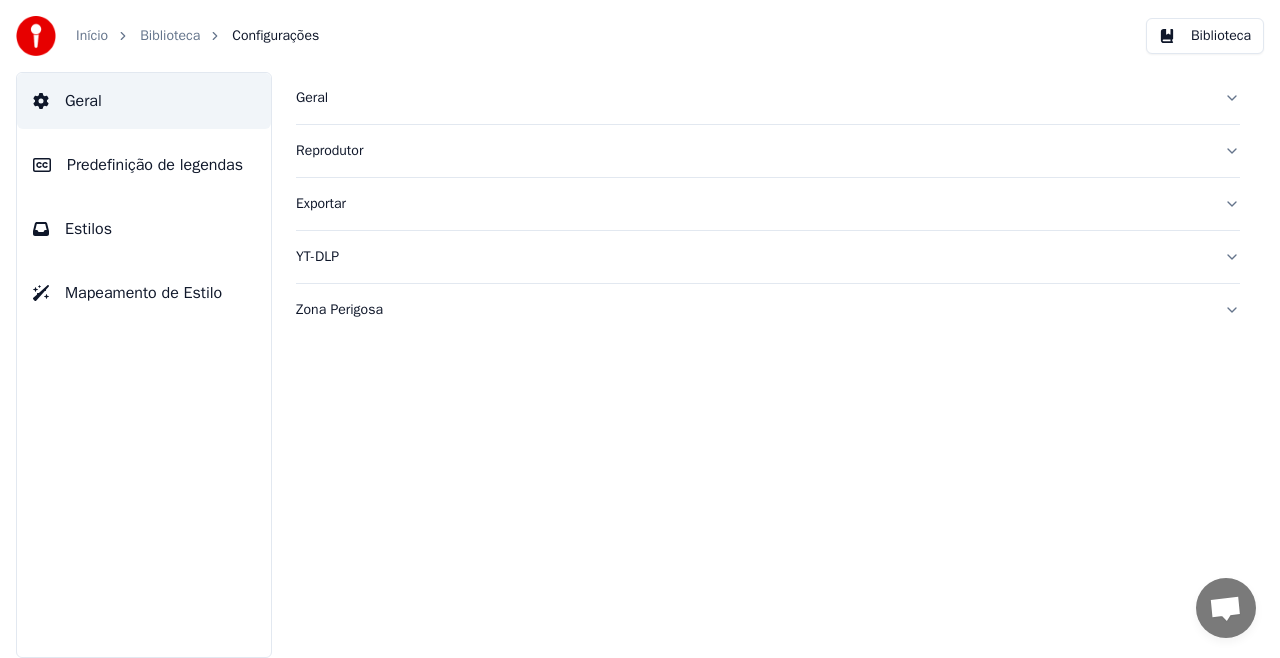 click on "Geral" at bounding box center (144, 101) 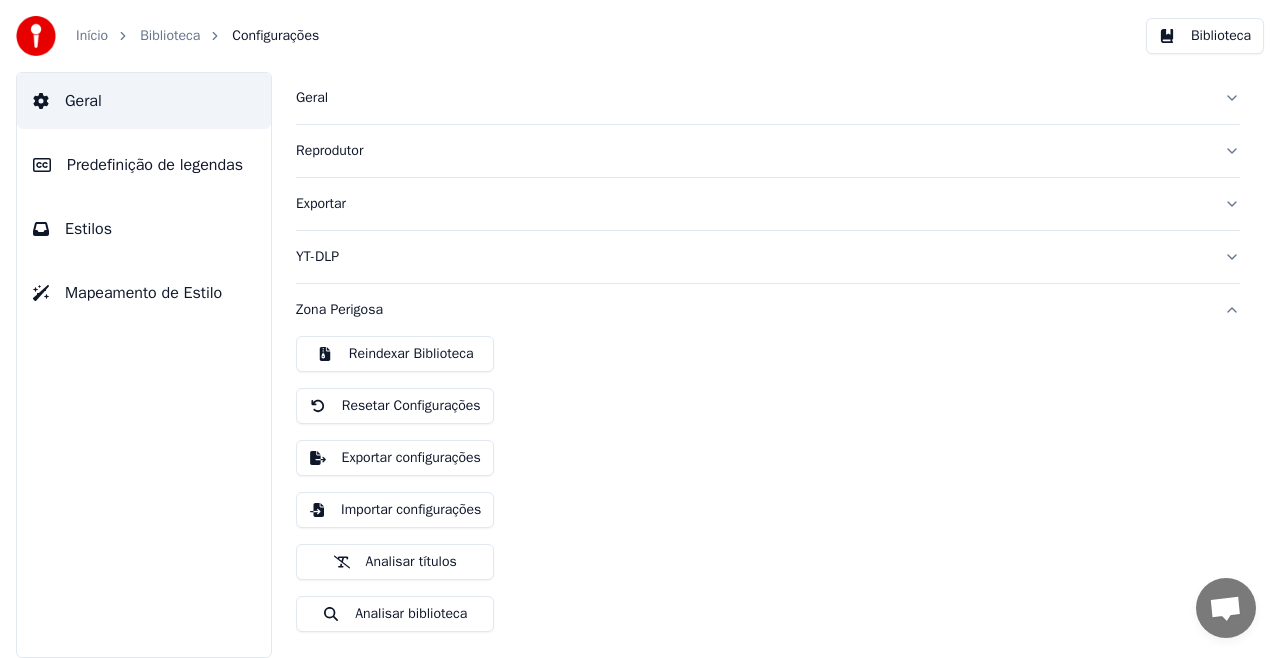 click on "YT-DLP" at bounding box center (752, 257) 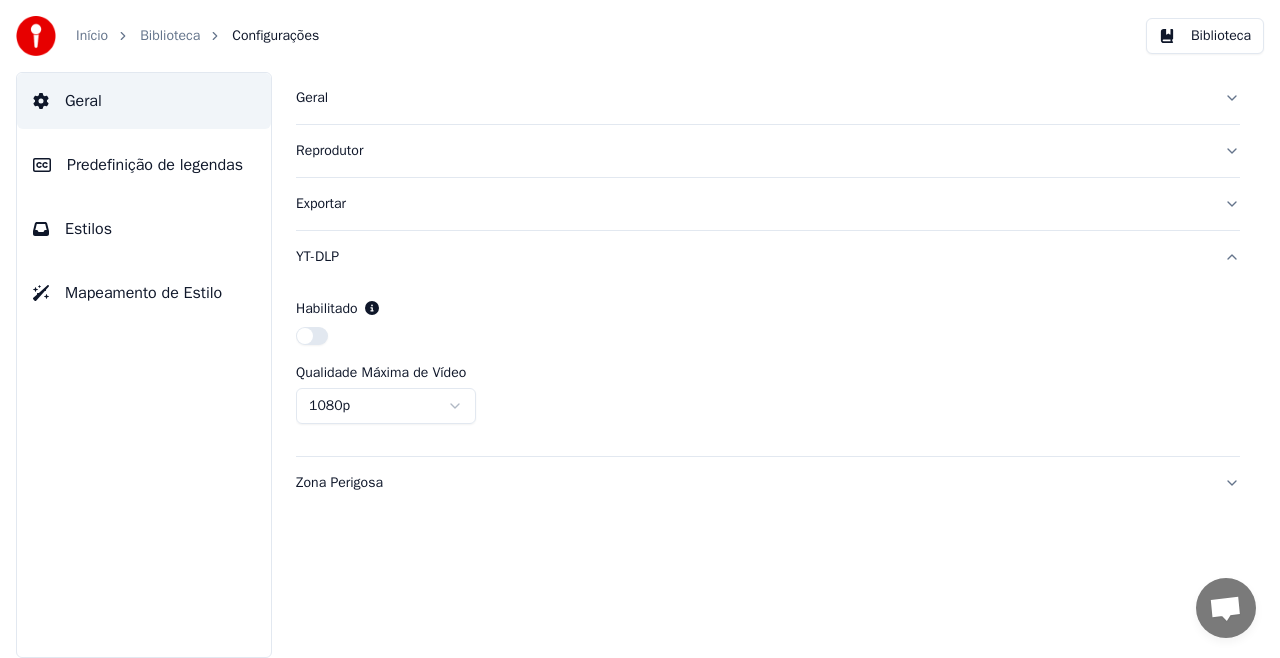 click on "Início Biblioteca Configurações Biblioteca Geral Predefinição de legendas Estilos Mapeamento de Estilo Geral Reprodutor Exportar YT-DLP Habilitado Qualidade Máxima de Vídeo 1080p Zona Perigosa" at bounding box center (640, 329) 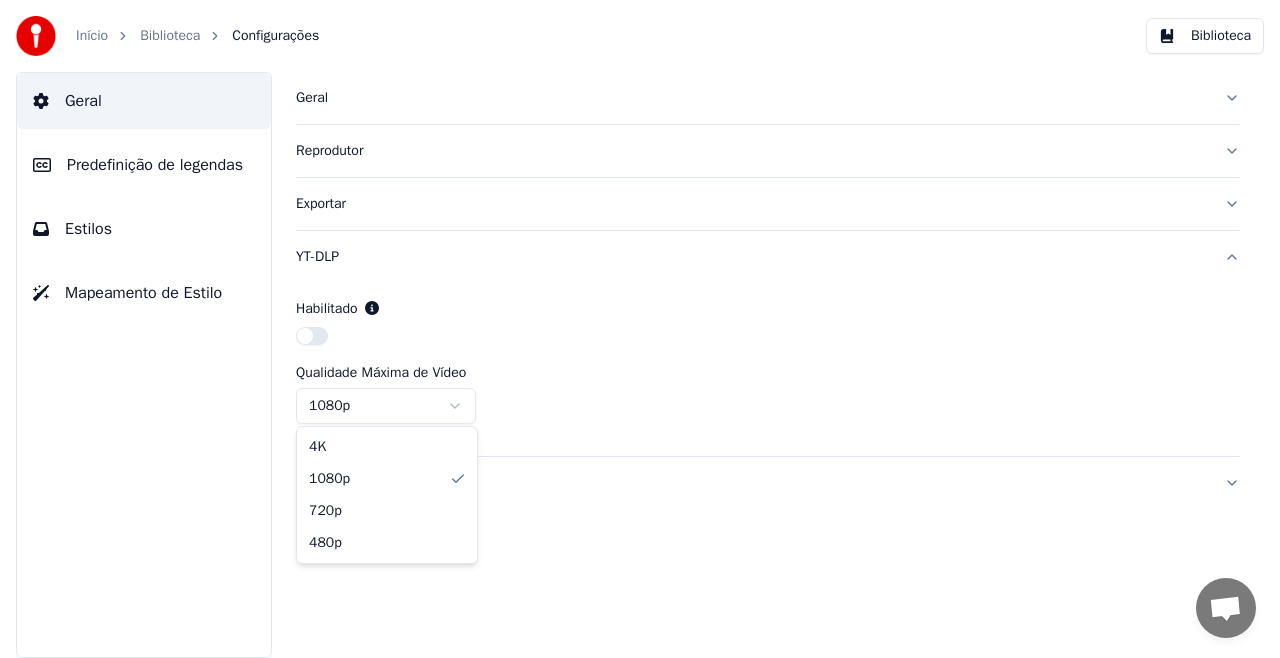 click on "Início Biblioteca Configurações Biblioteca Geral Predefinição de legendas Estilos Mapeamento de Estilo Geral Reprodutor Exportar YT-DLP Habilitado Qualidade Máxima de Vídeo 1080p Zona Perigosa 4K 1080p 720p 480p" at bounding box center (640, 329) 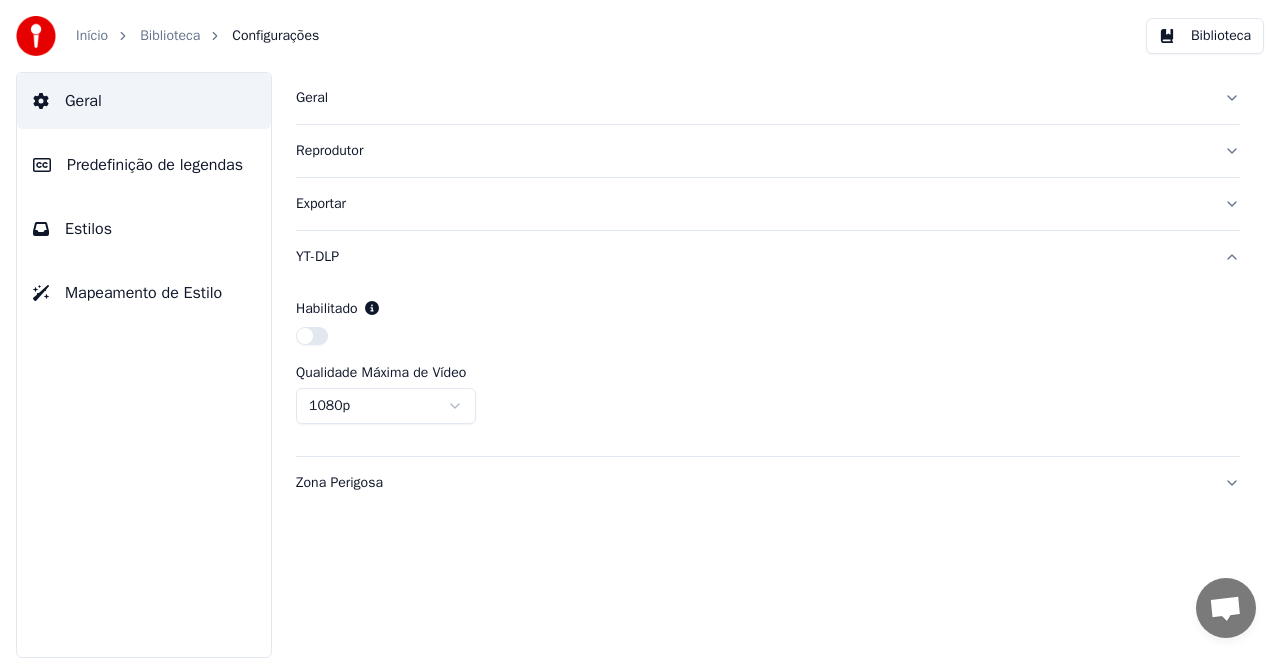 click on "Reprodutor" at bounding box center (752, 151) 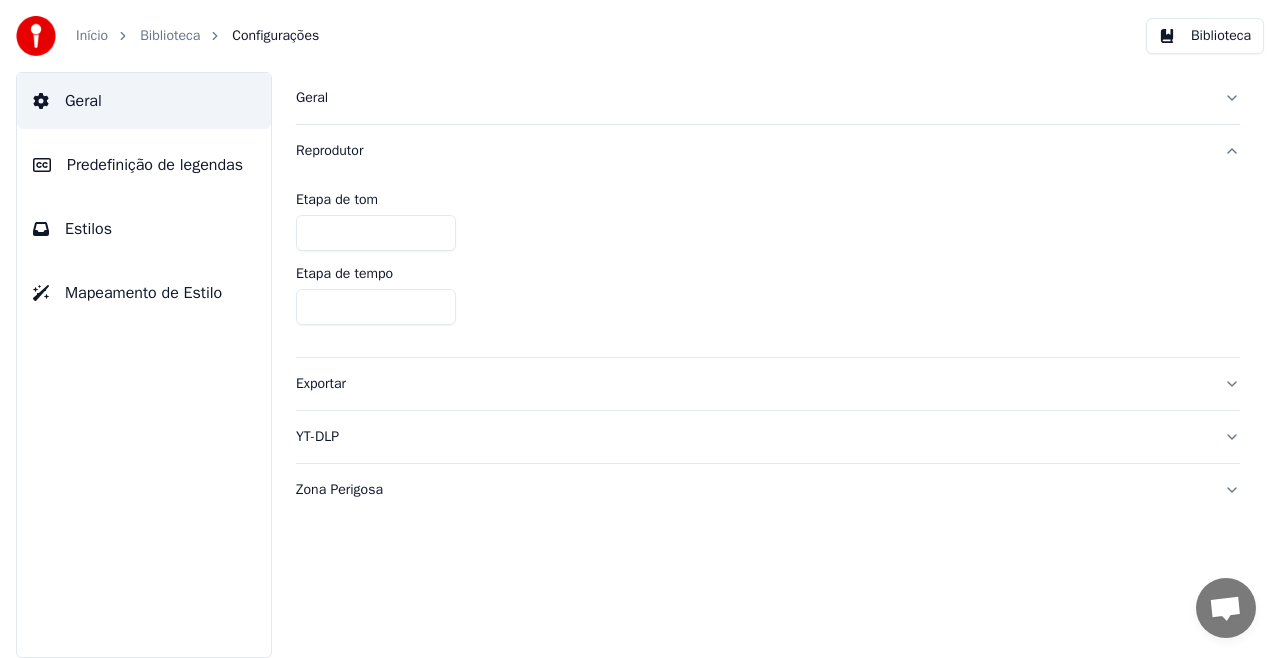 click on "Geral" at bounding box center [752, 98] 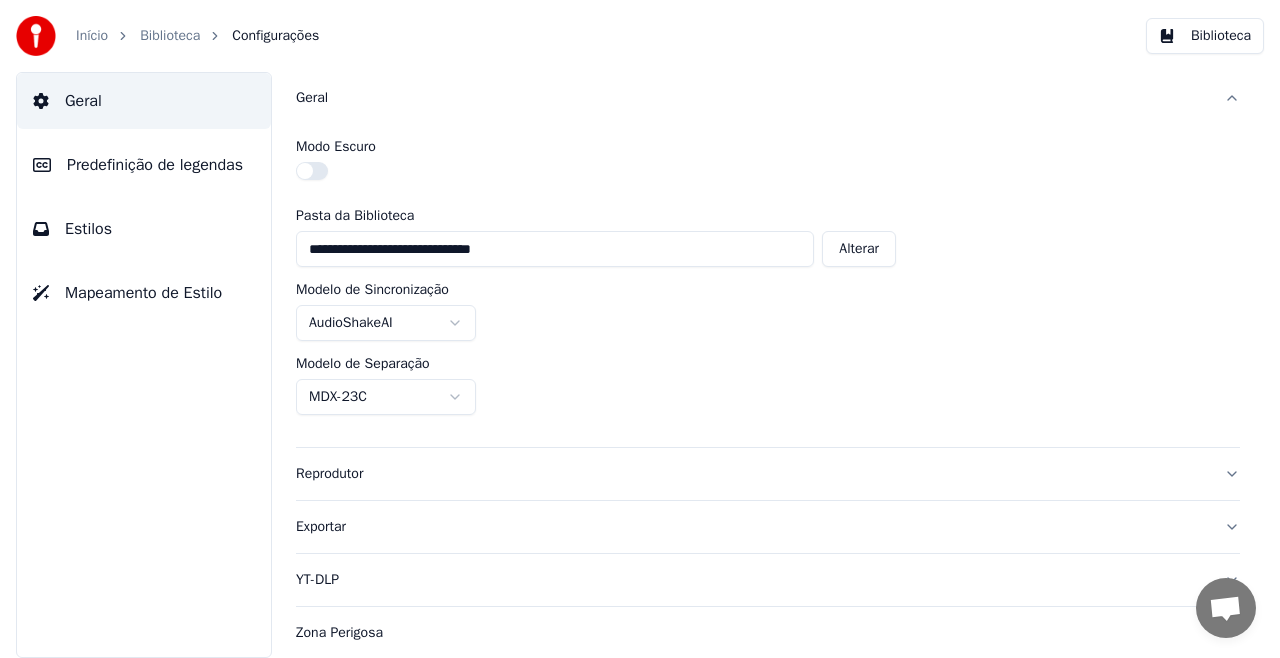 click on "Estilos" at bounding box center (144, 229) 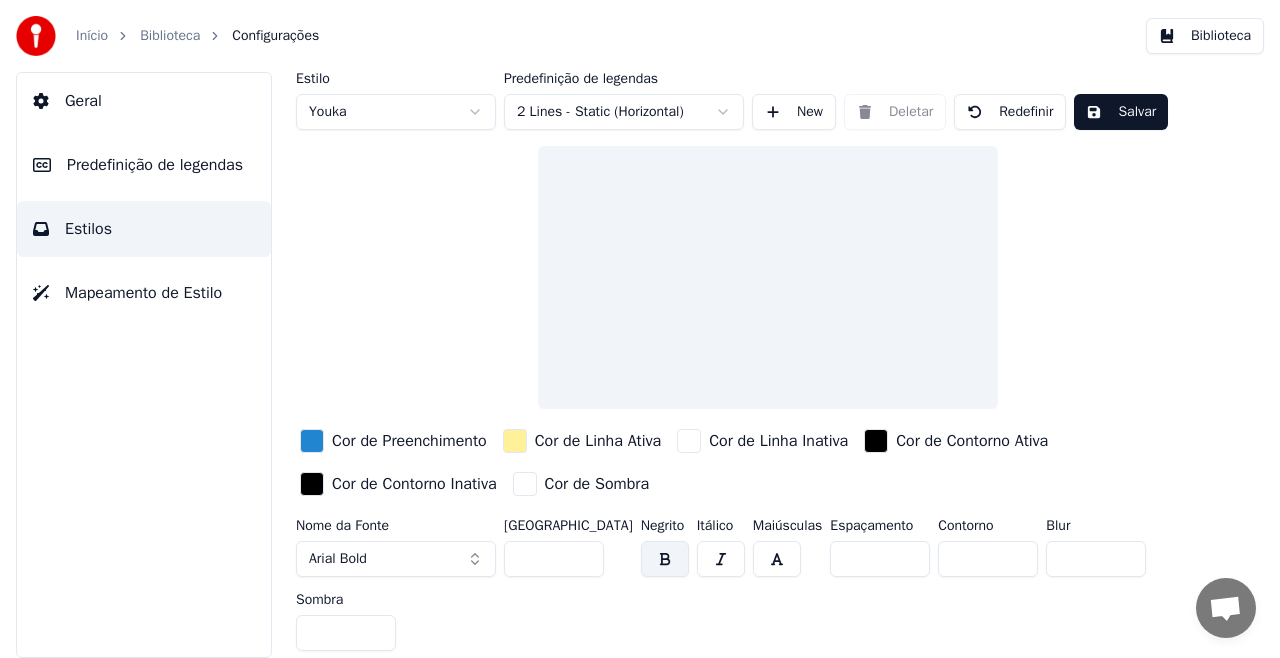 click on "Predefinição de legendas" at bounding box center [144, 165] 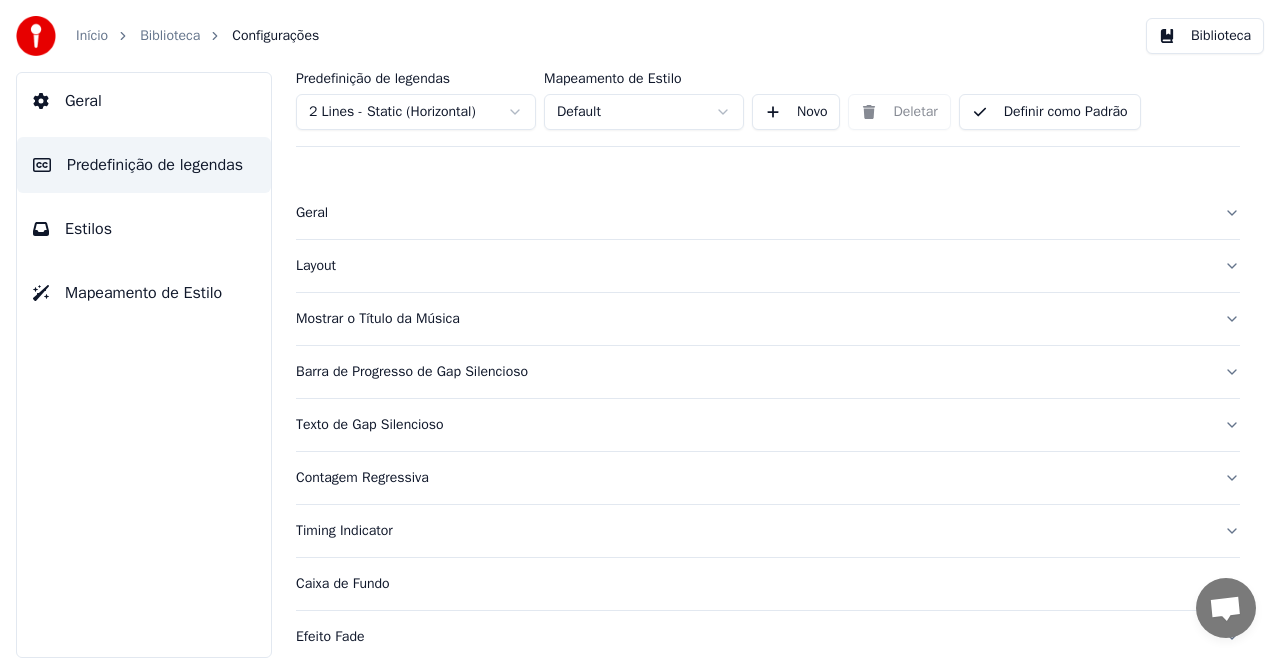 click on "Geral" at bounding box center [144, 101] 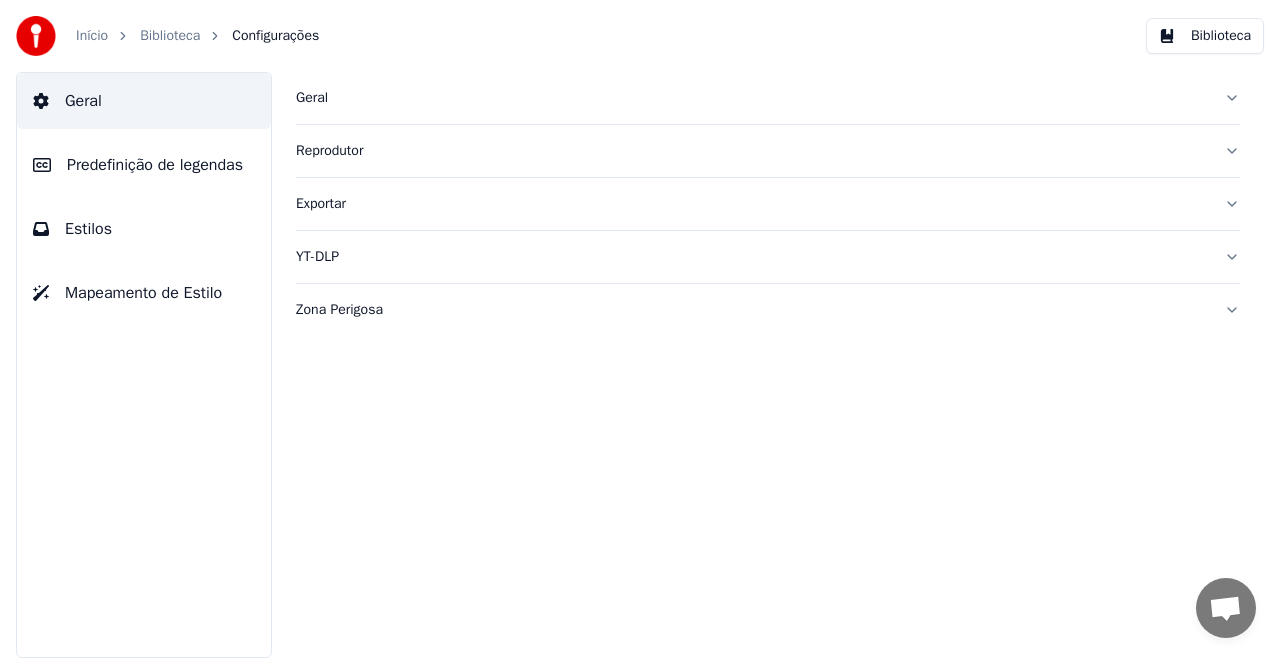 click on "Biblioteca" at bounding box center (170, 36) 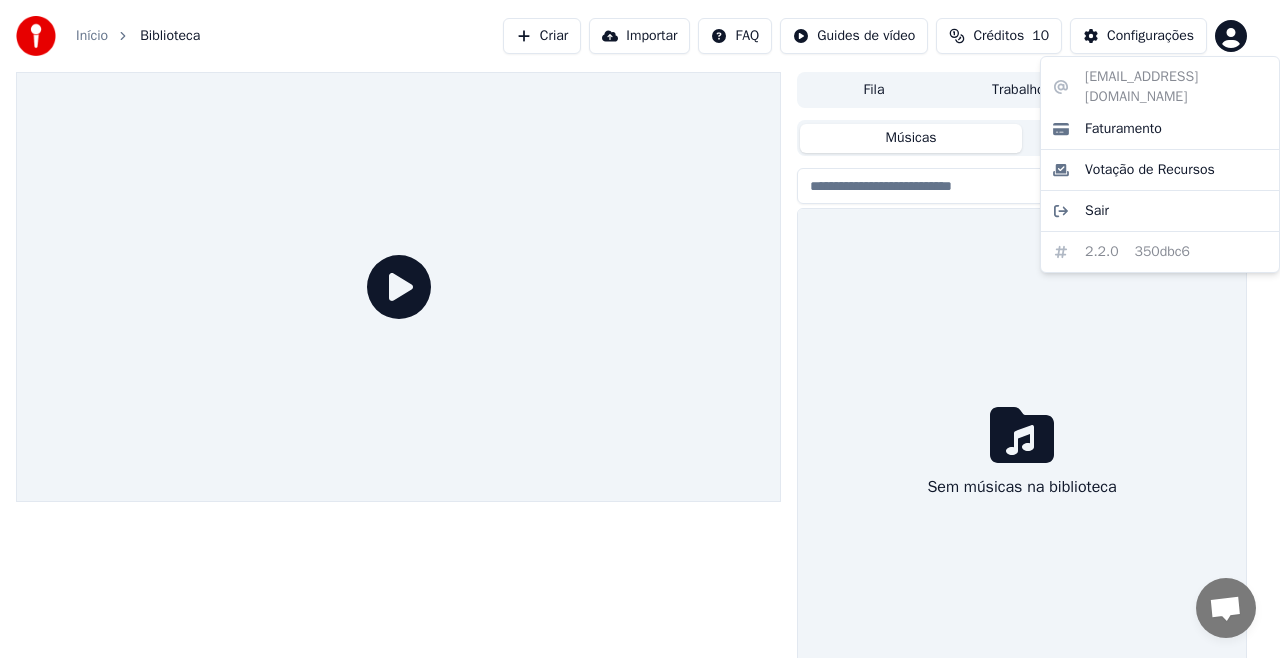 click on "Início Biblioteca Criar Importar FAQ Guides de vídeo Créditos 10 Configurações Fila Trabalhos Biblioteca Músicas Playlists Ordenar Sem músicas na biblioteca [EMAIL_ADDRESS][DOMAIN_NAME] Faturamento Votação de Recursos Sair 2.2.0 350dbc6" at bounding box center (640, 329) 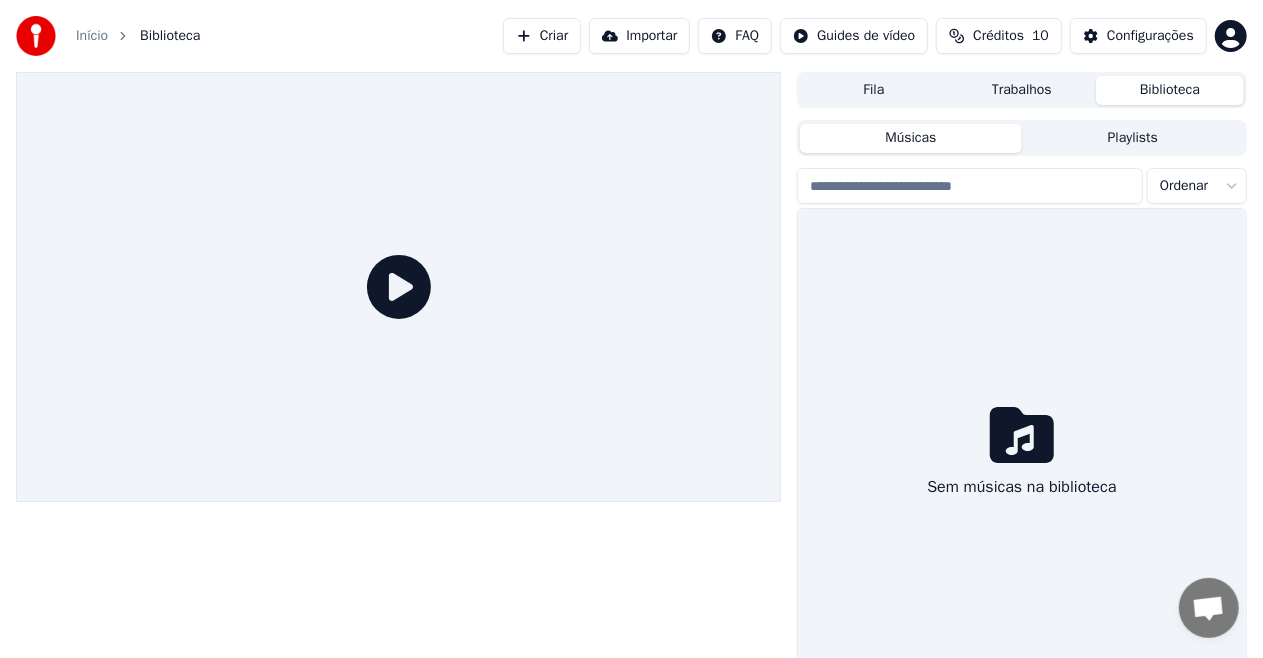 click at bounding box center (36, 36) 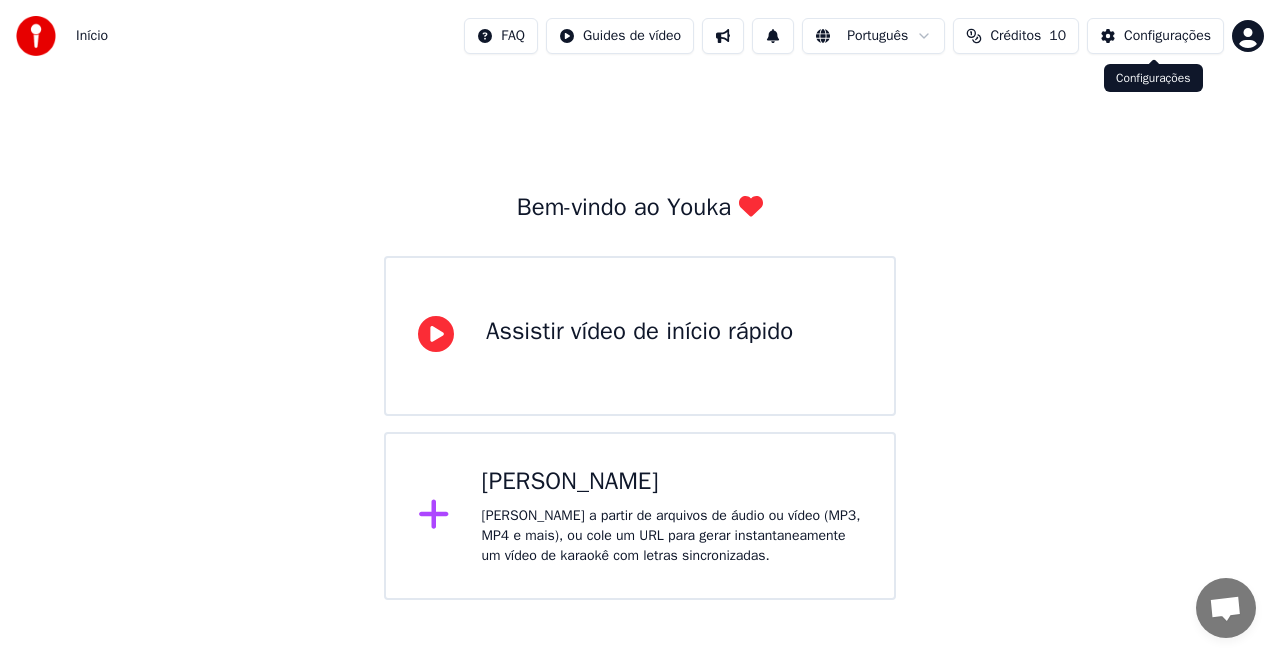 click on "Configurações" at bounding box center (1167, 36) 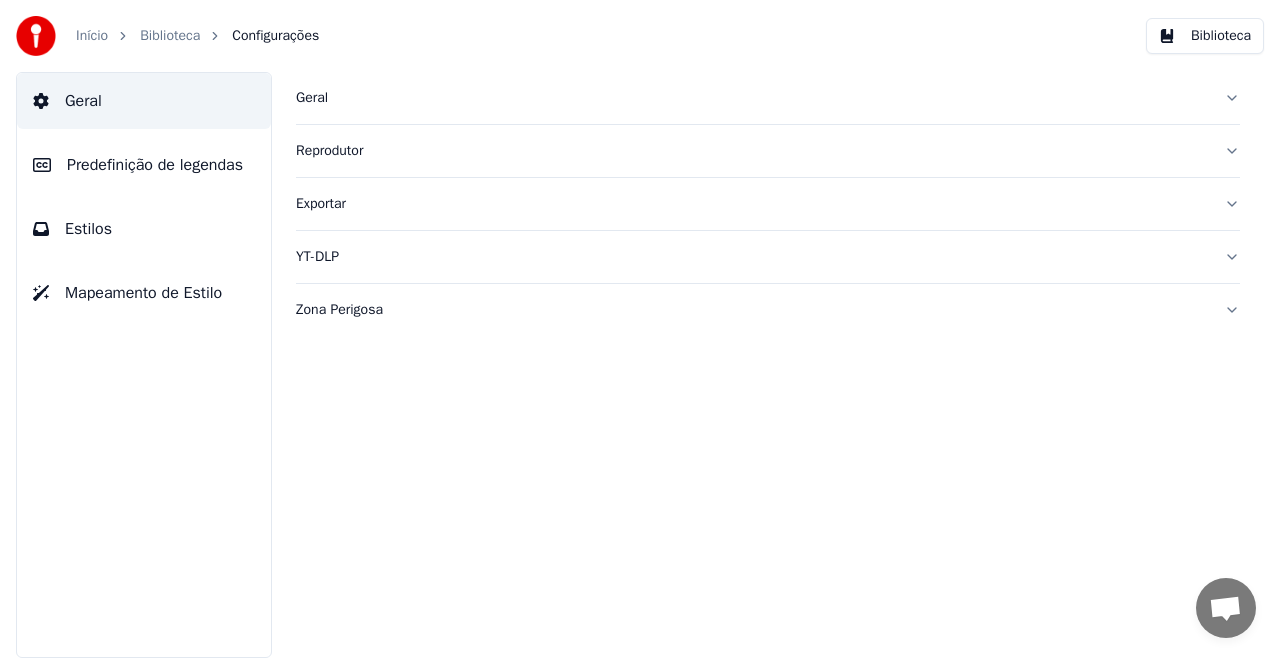 click on "Biblioteca" at bounding box center [170, 36] 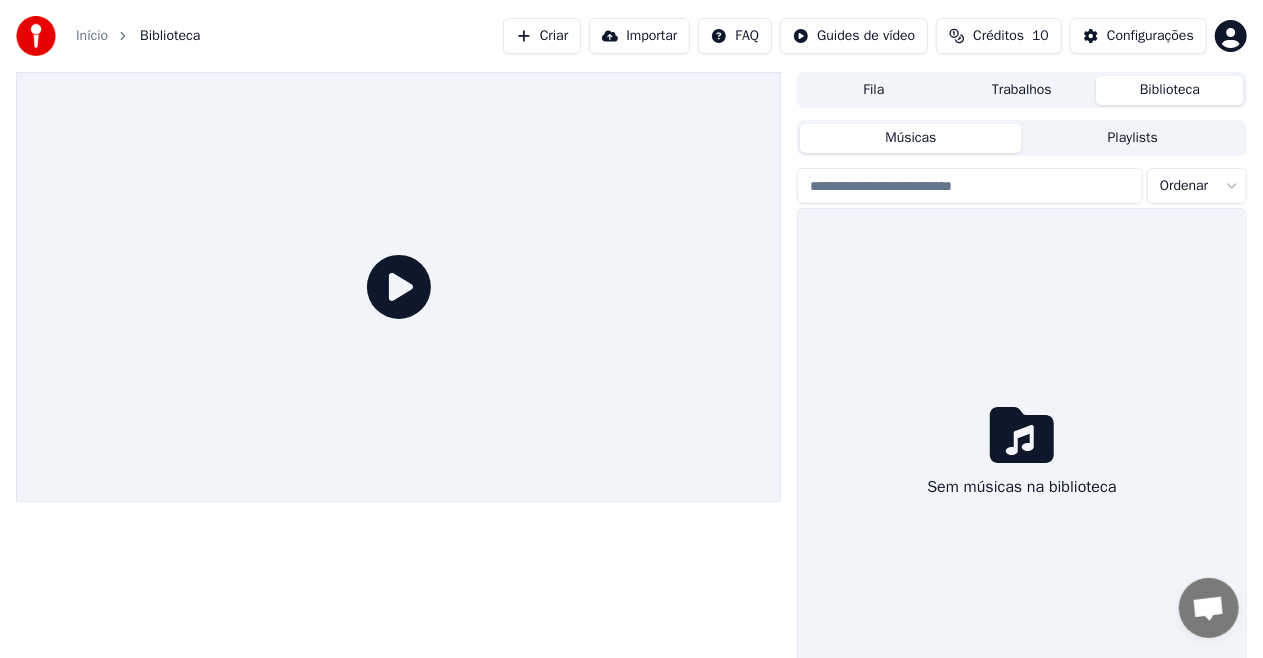 click on "Início" at bounding box center (92, 36) 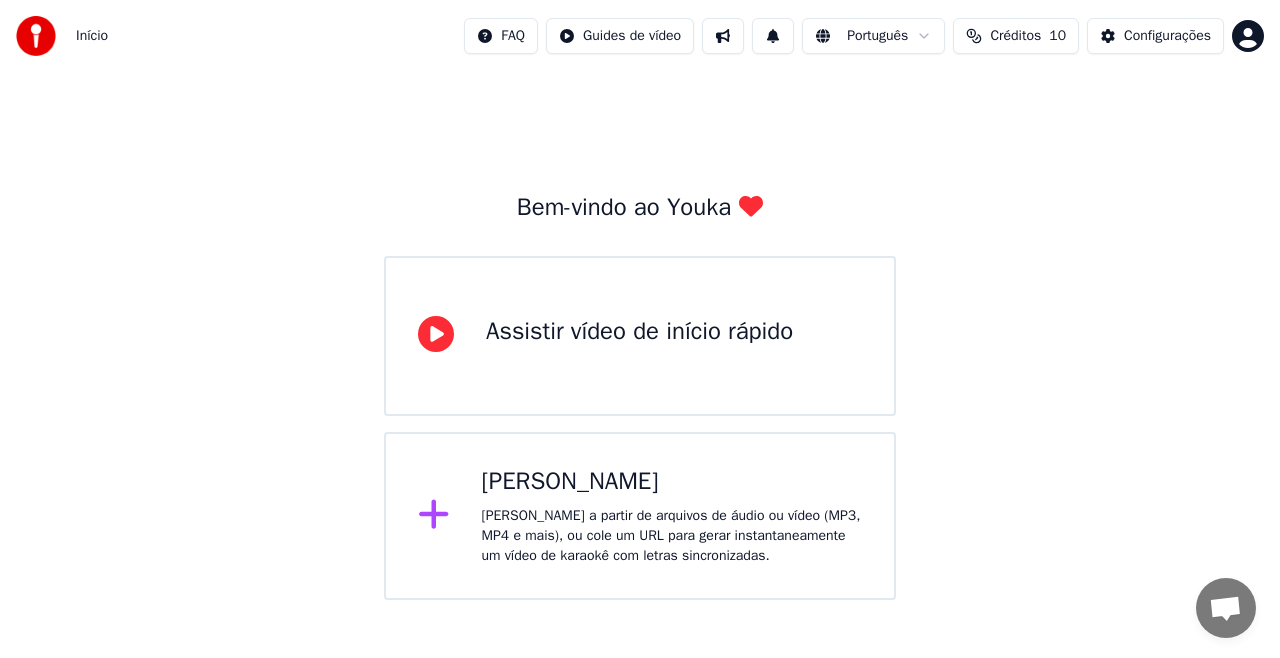 click on "Início" at bounding box center (92, 36) 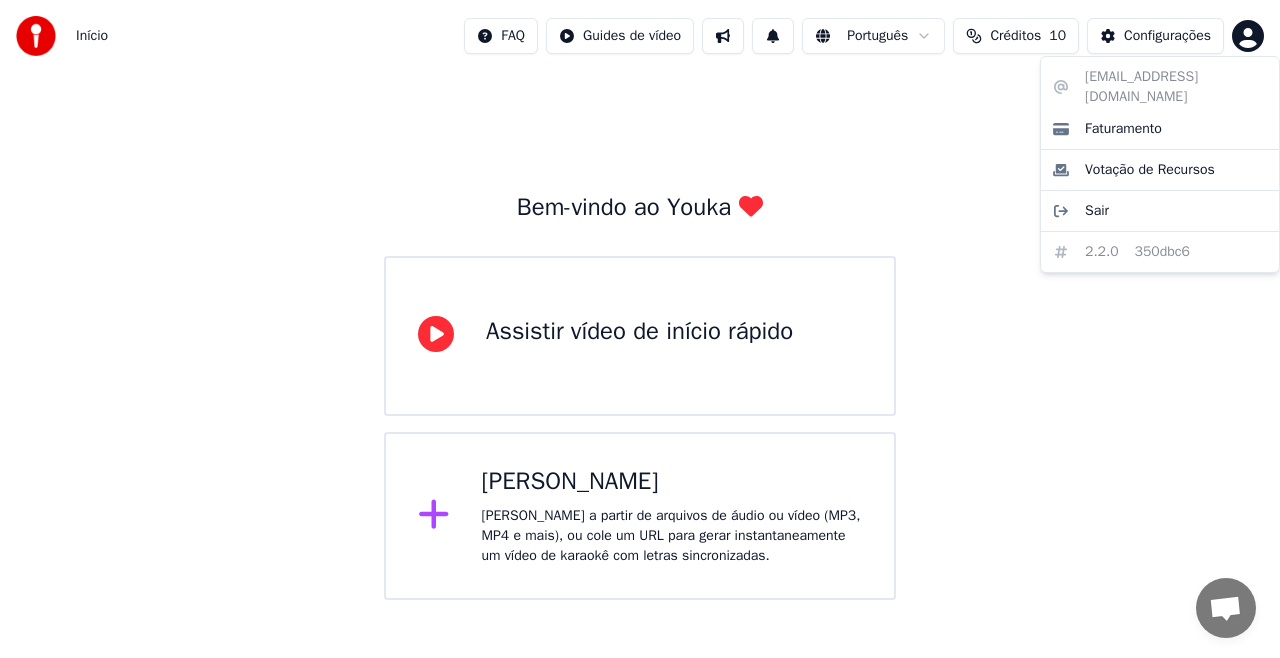 click on "Início FAQ Guides de vídeo Português Créditos 10 Configurações Bem-vindo ao Youka Assistir vídeo de início rápido Criar Karaokê Crie karaokê a partir de arquivos de áudio ou vídeo (MP3, MP4 e mais), ou cole um URL para gerar instantaneamente um vídeo de karaokê com letras sincronizadas. [EMAIL_ADDRESS][DOMAIN_NAME] Faturamento Votação de Recursos Sair 2.2.0 350dbc6" at bounding box center (640, 300) 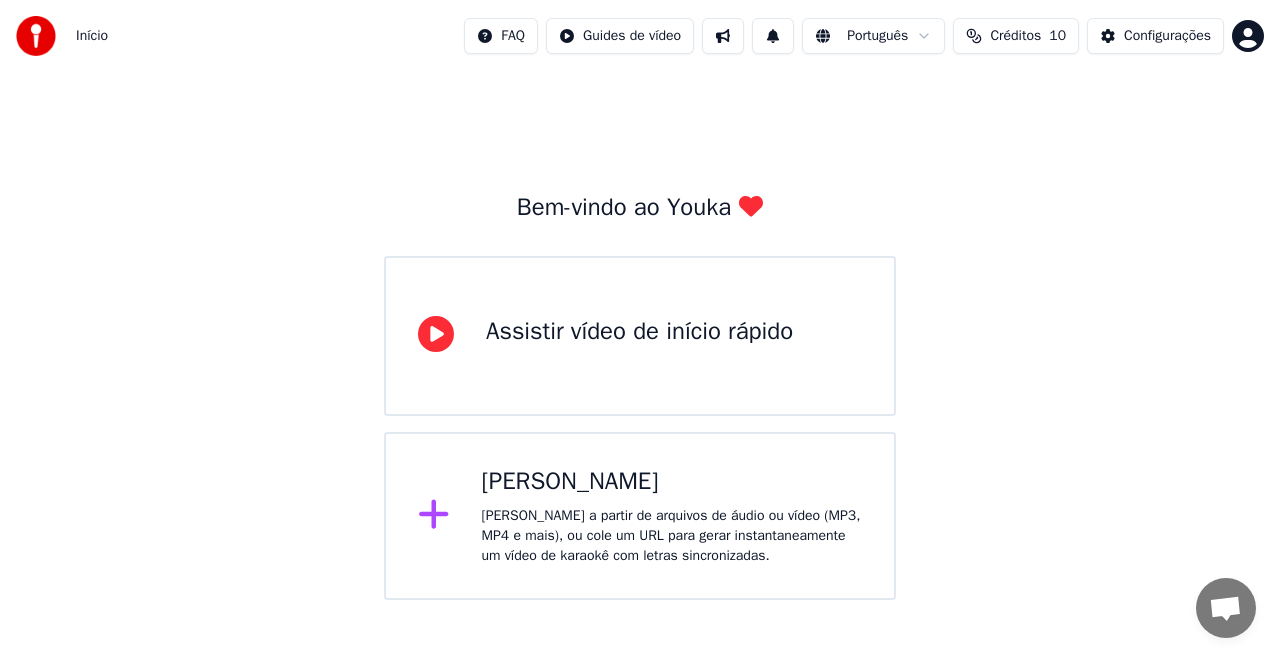 click at bounding box center [36, 36] 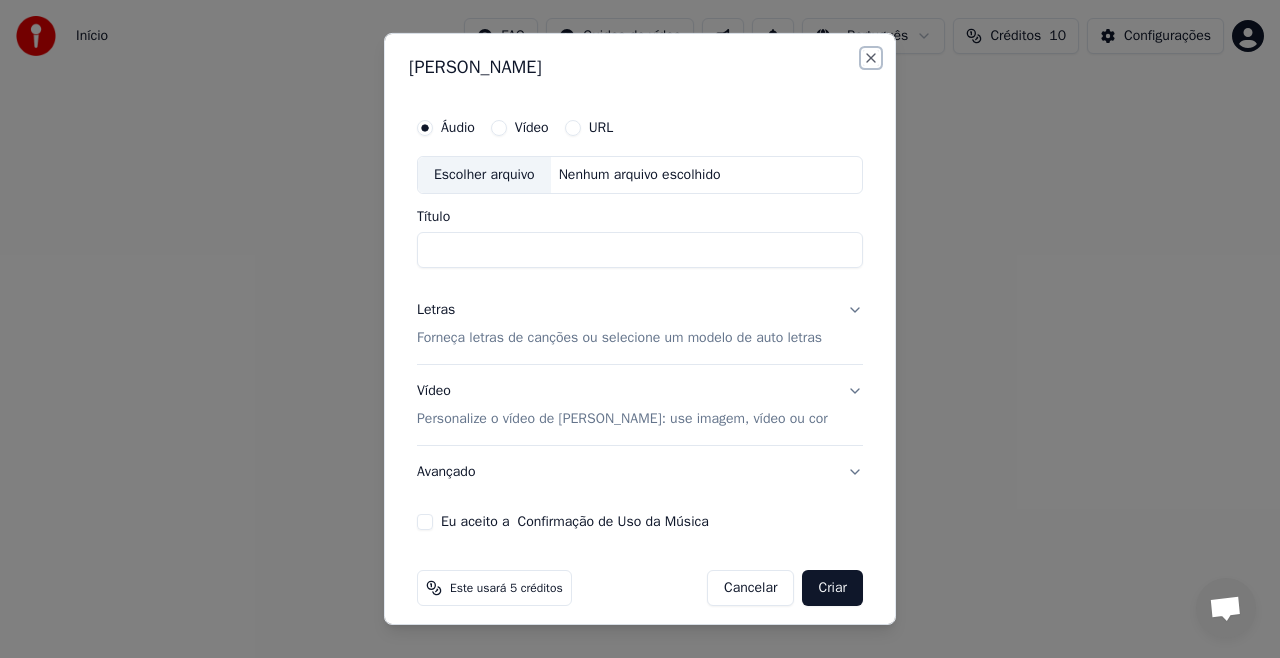 click on "Close" at bounding box center [871, 58] 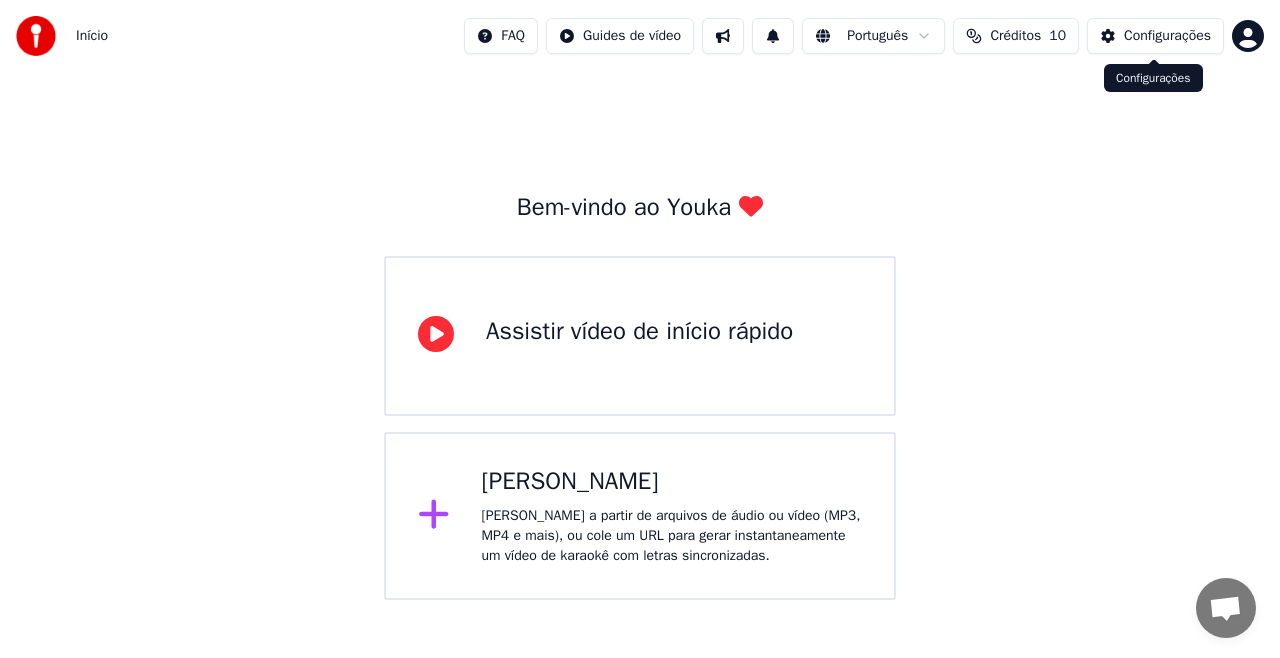 click on "Configurações" at bounding box center (1155, 36) 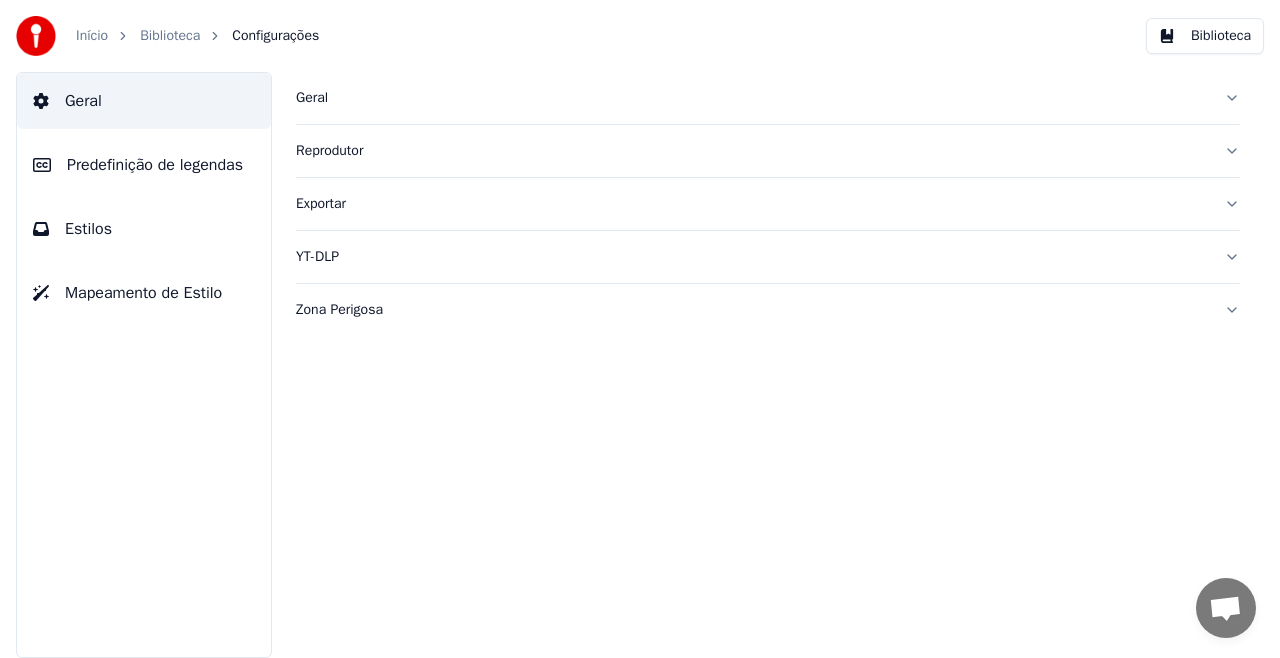 click on "Biblioteca" at bounding box center (170, 36) 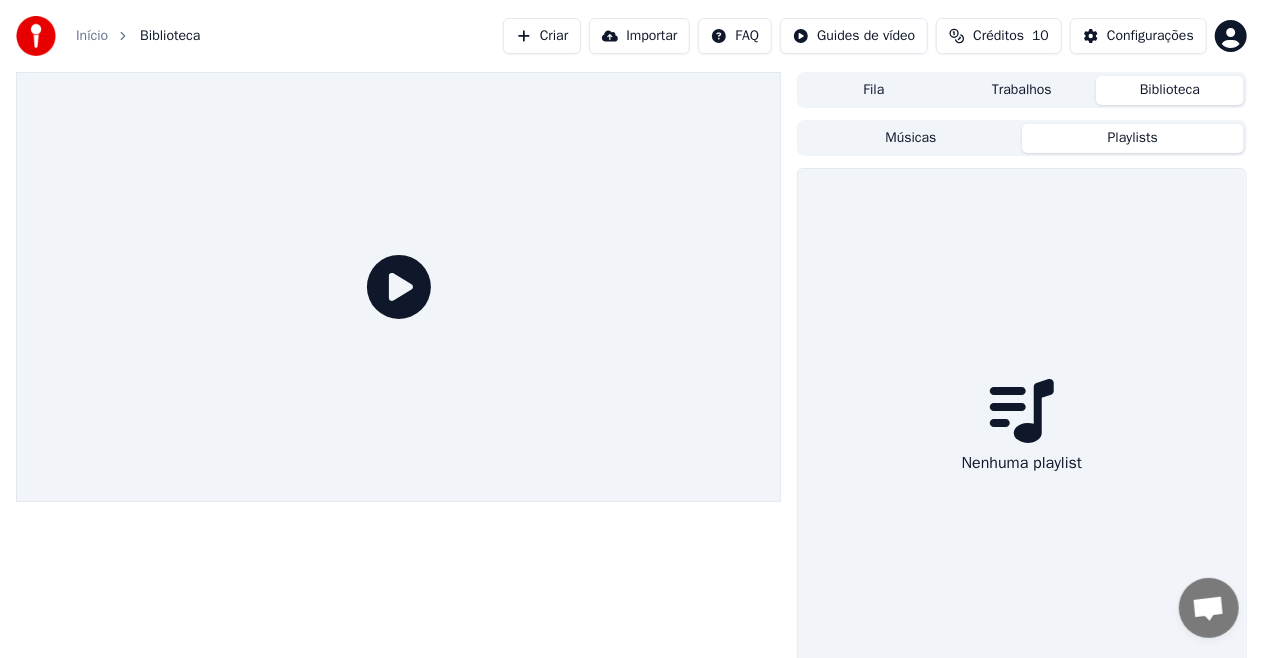 click on "Playlists" at bounding box center [1133, 138] 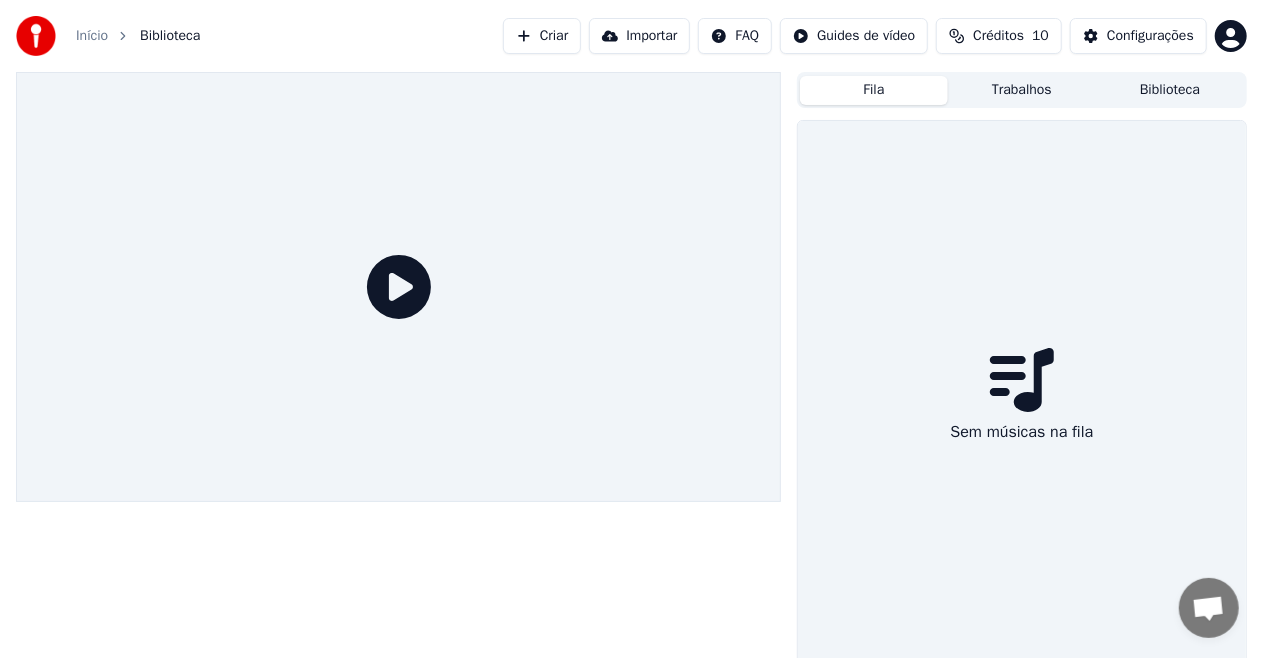 click on "Fila" at bounding box center (874, 90) 